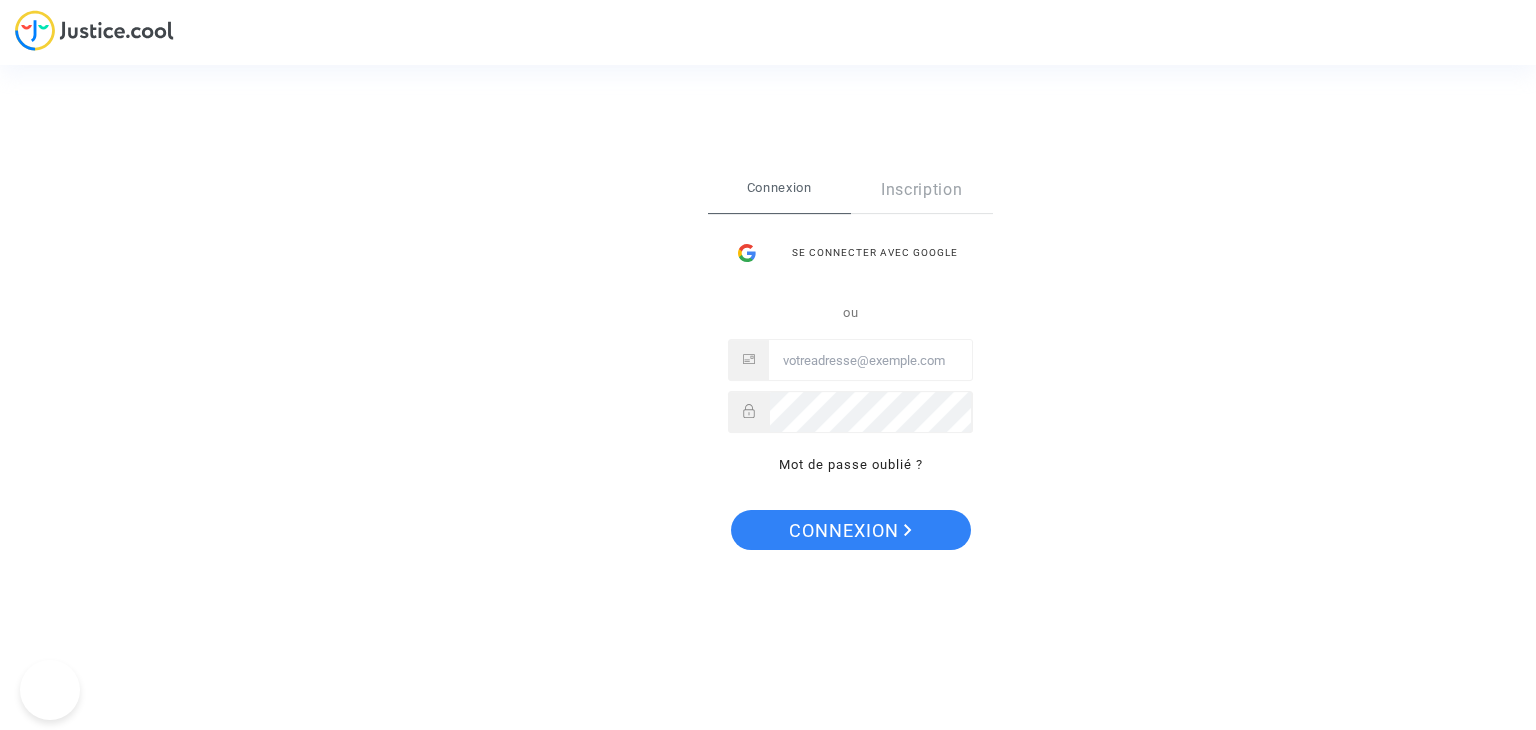 scroll, scrollTop: 0, scrollLeft: 0, axis: both 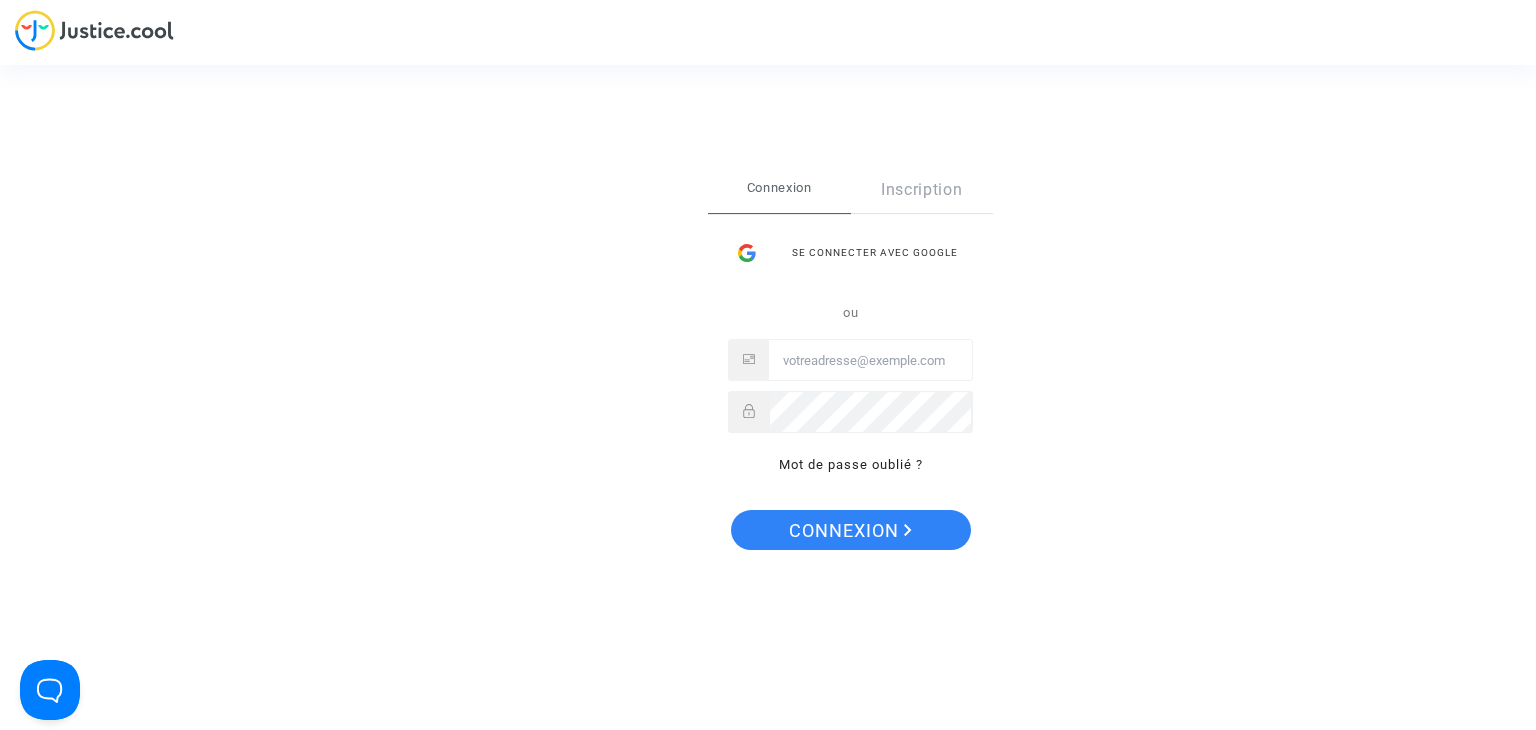 type on "flights@[EXAMPLE.COM]" 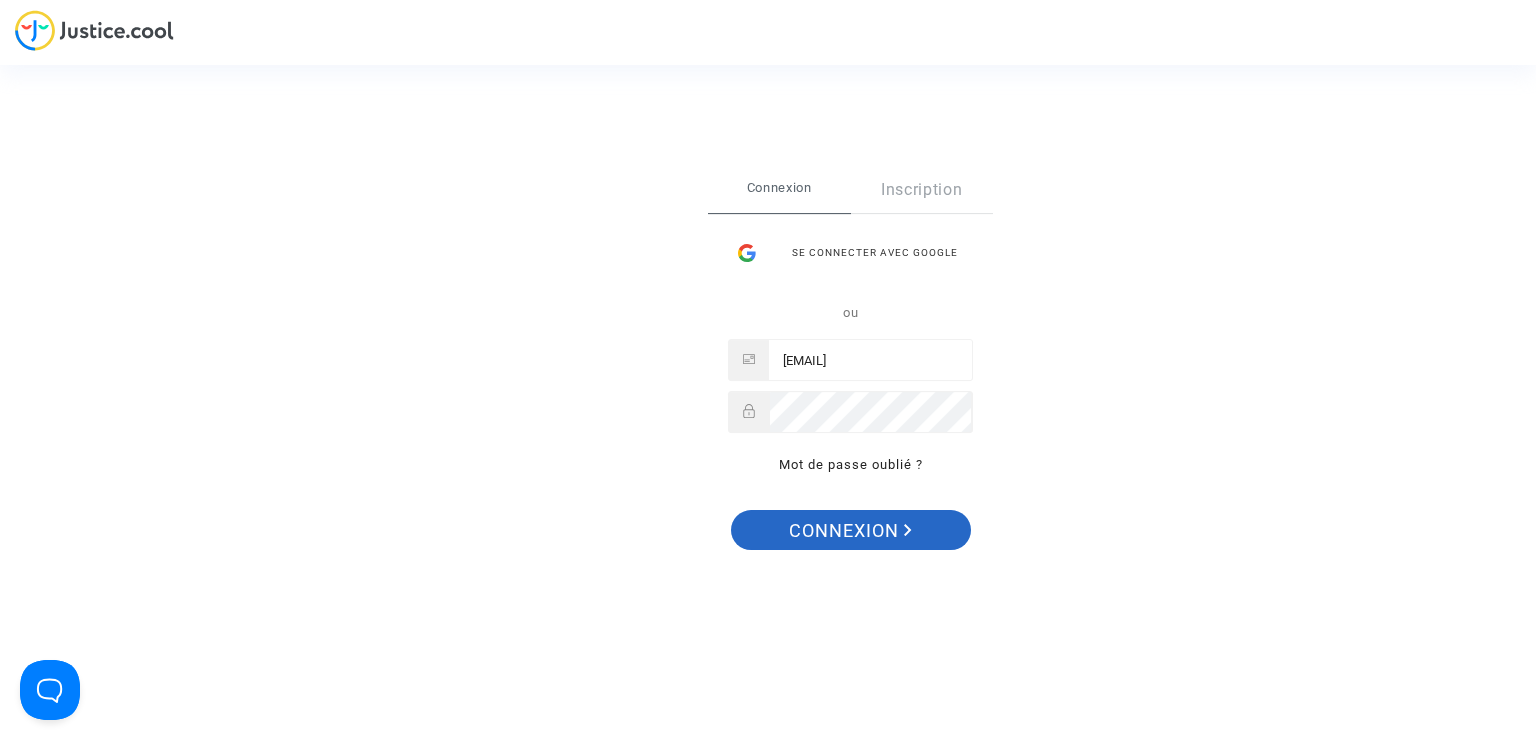 click on "Connexion" at bounding box center (850, 531) 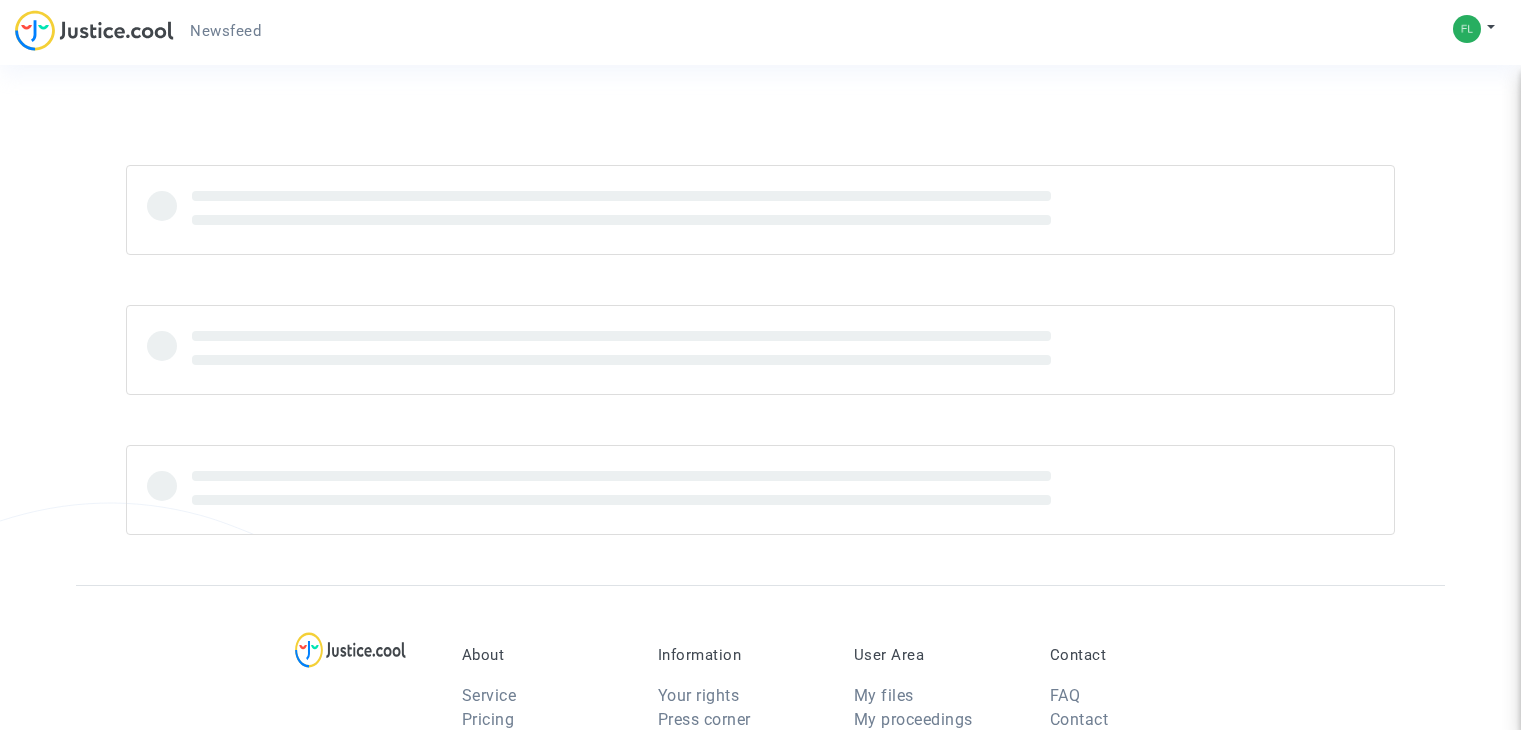 scroll, scrollTop: 0, scrollLeft: 0, axis: both 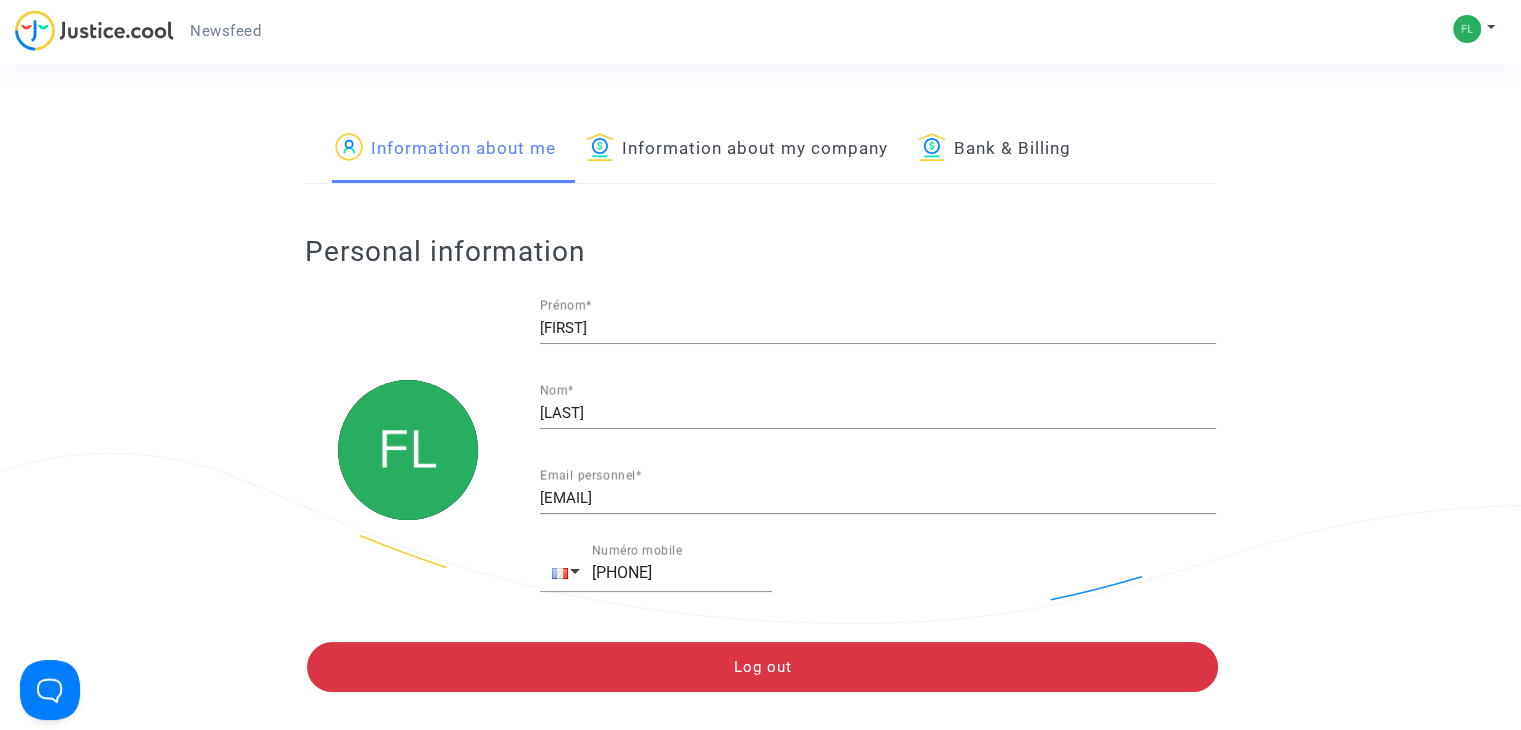 click on "Information about my company" at bounding box center (737, 149) 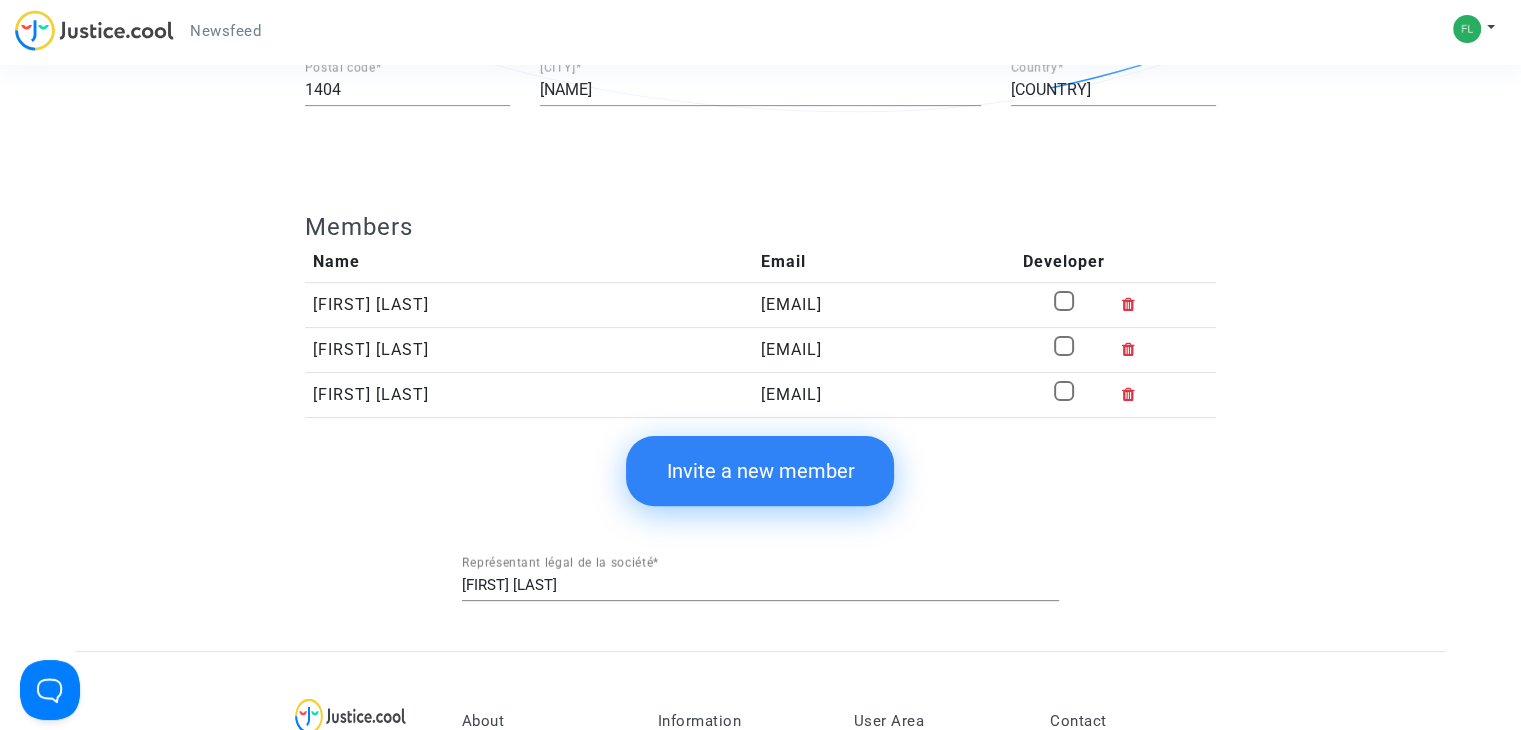 scroll, scrollTop: 512, scrollLeft: 0, axis: vertical 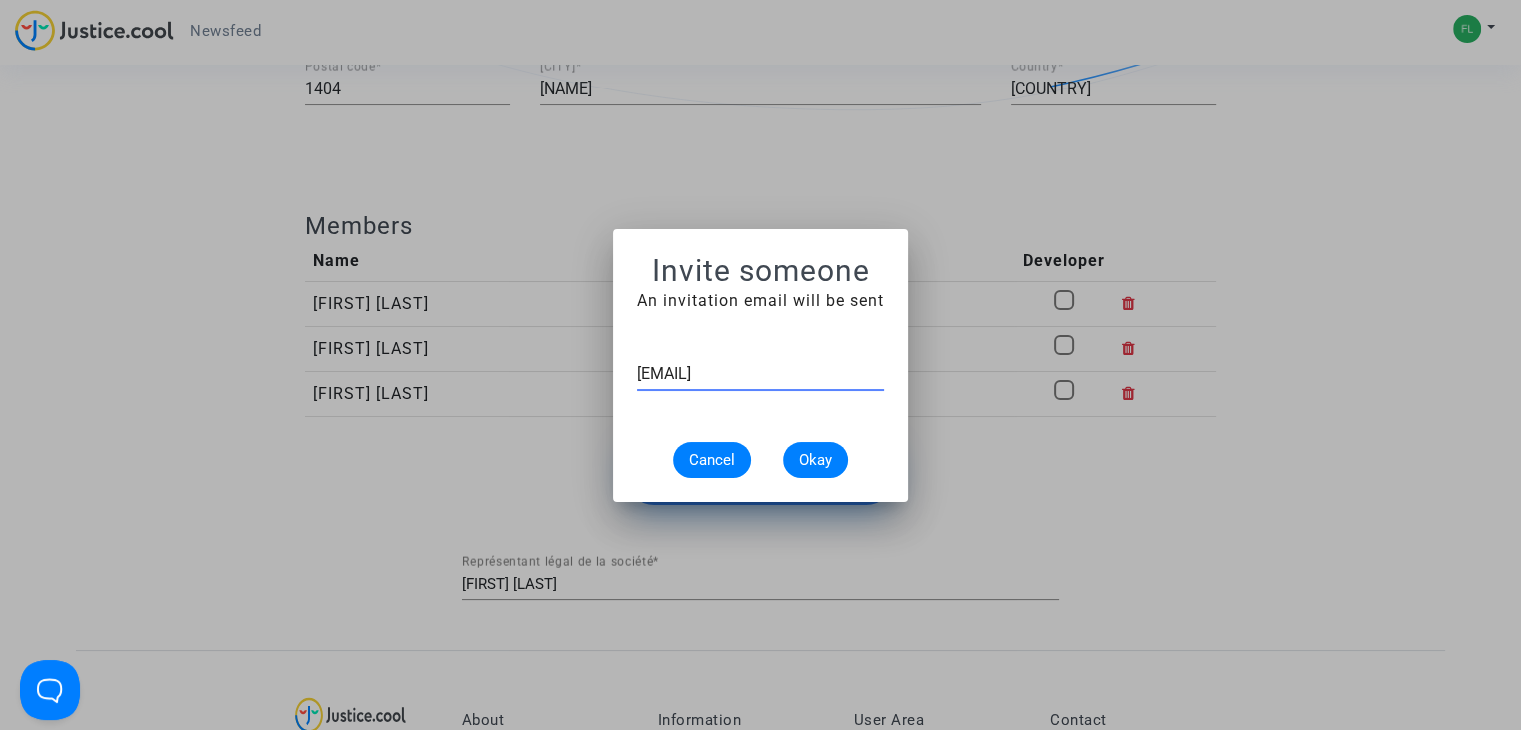 type on "[EMAIL]" 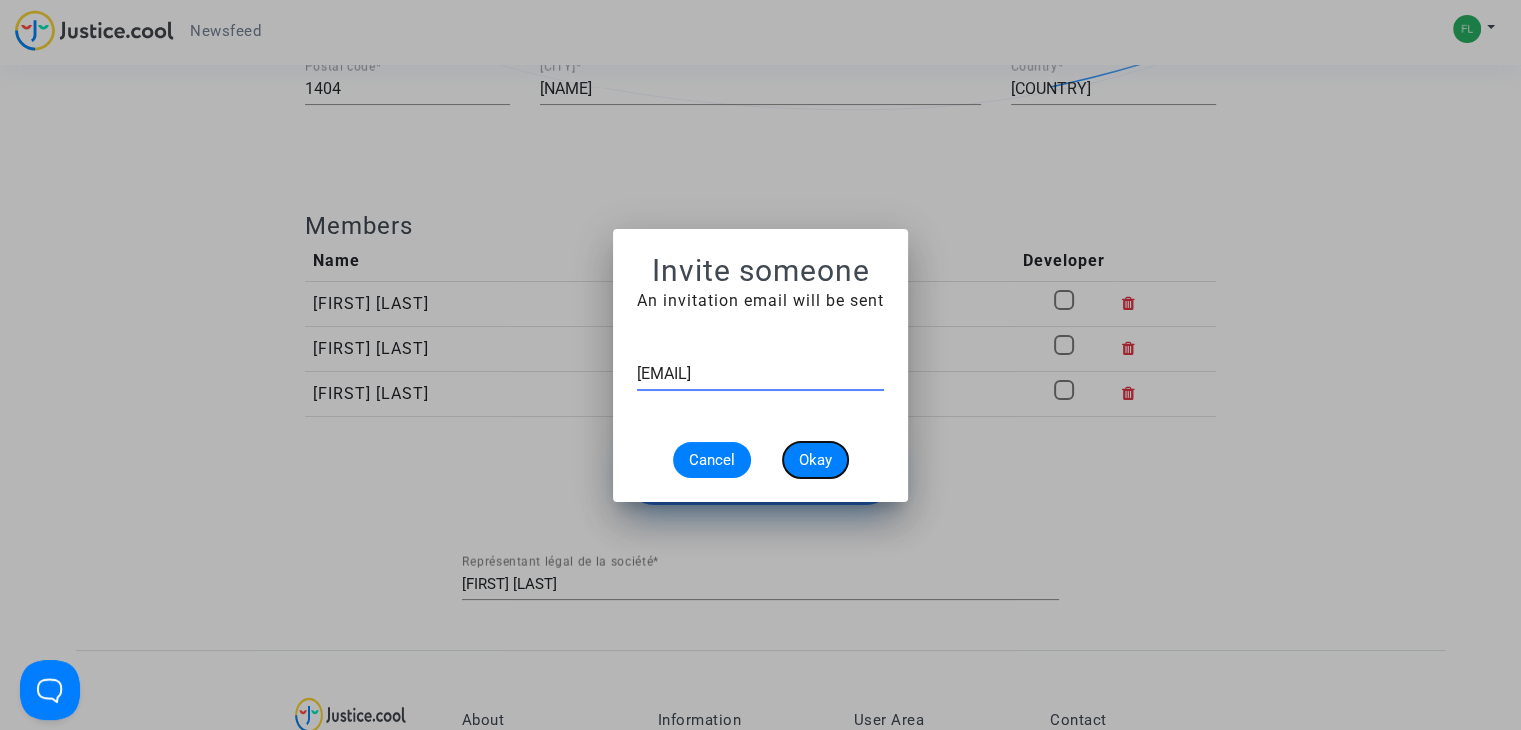 click on "Okay" at bounding box center [815, 460] 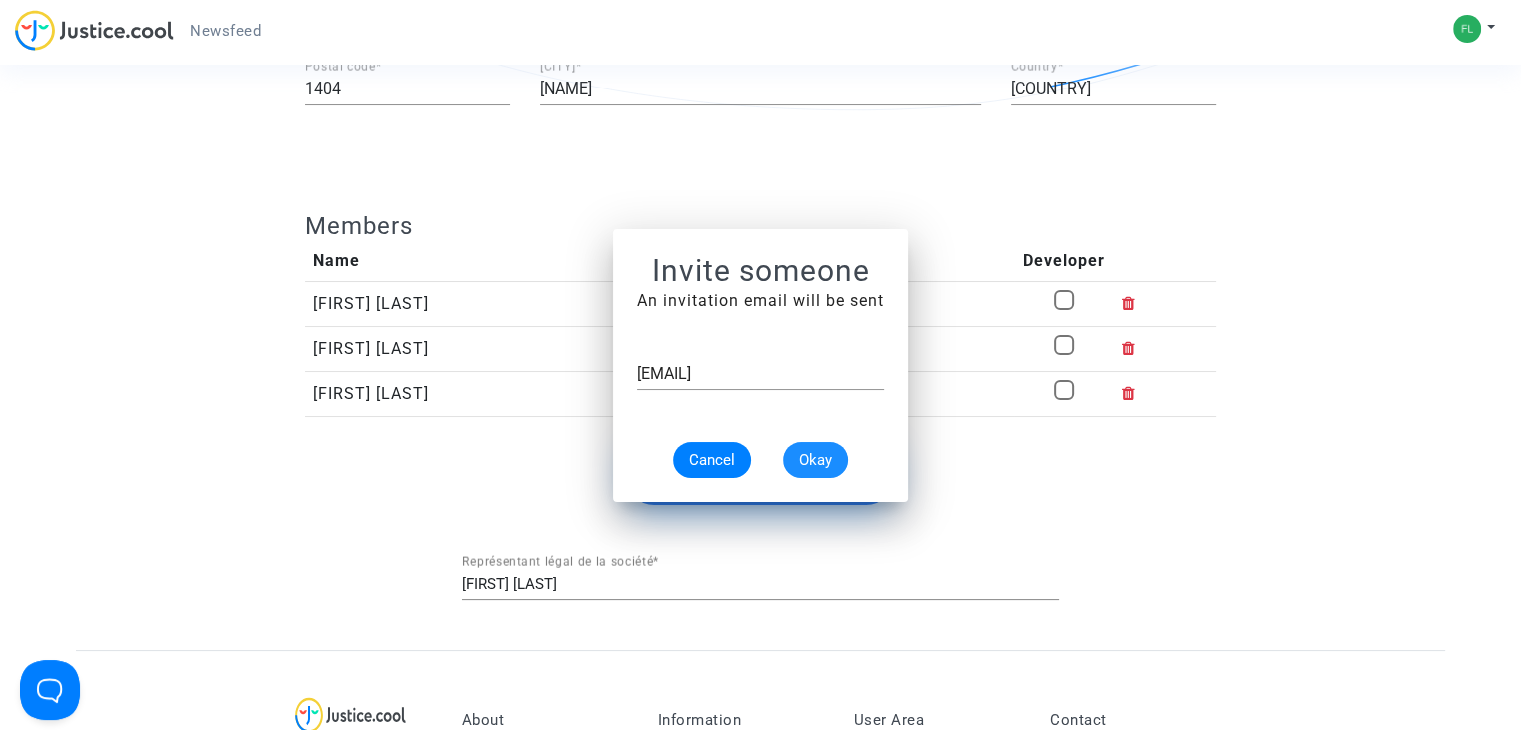 scroll, scrollTop: 512, scrollLeft: 0, axis: vertical 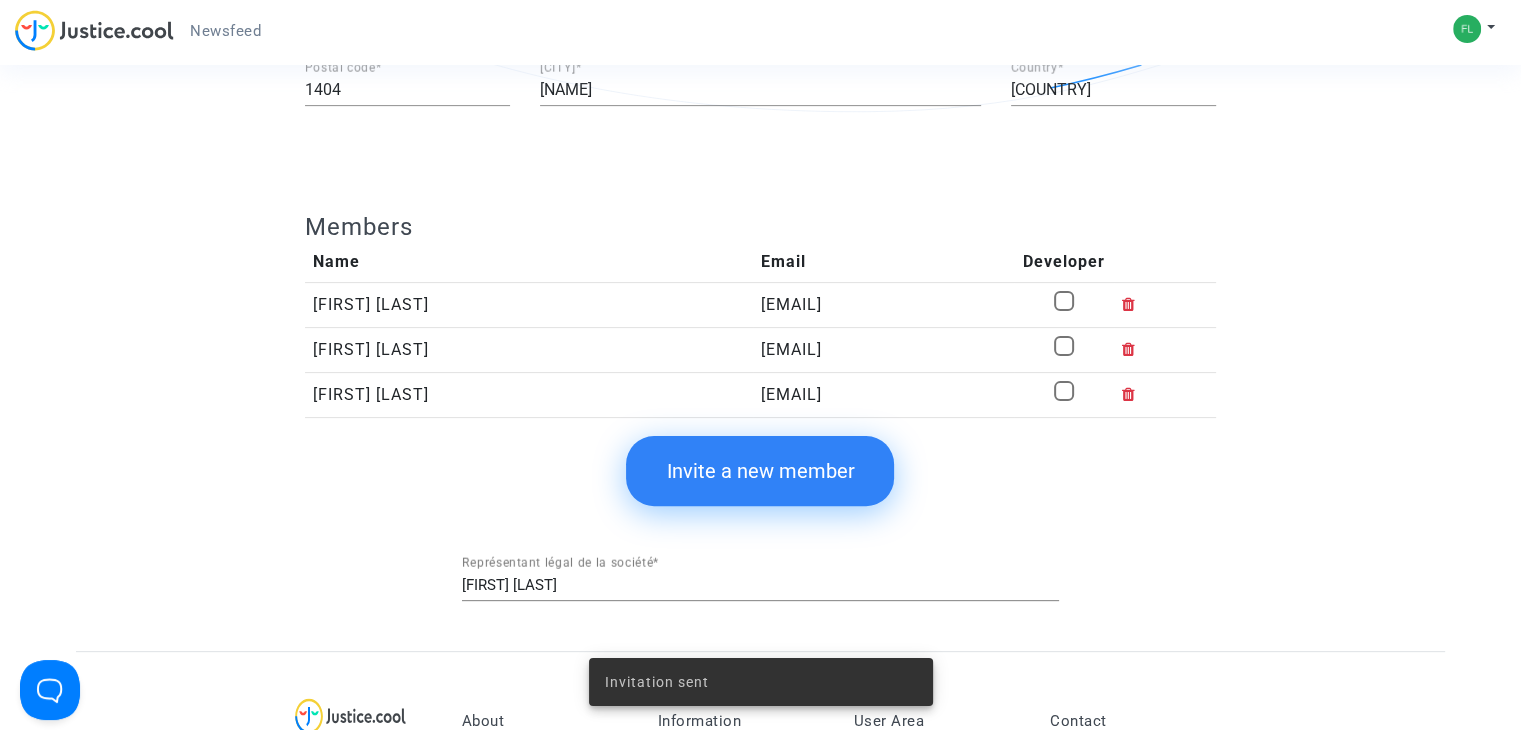 click on "Invite a new member" at bounding box center (760, 471) 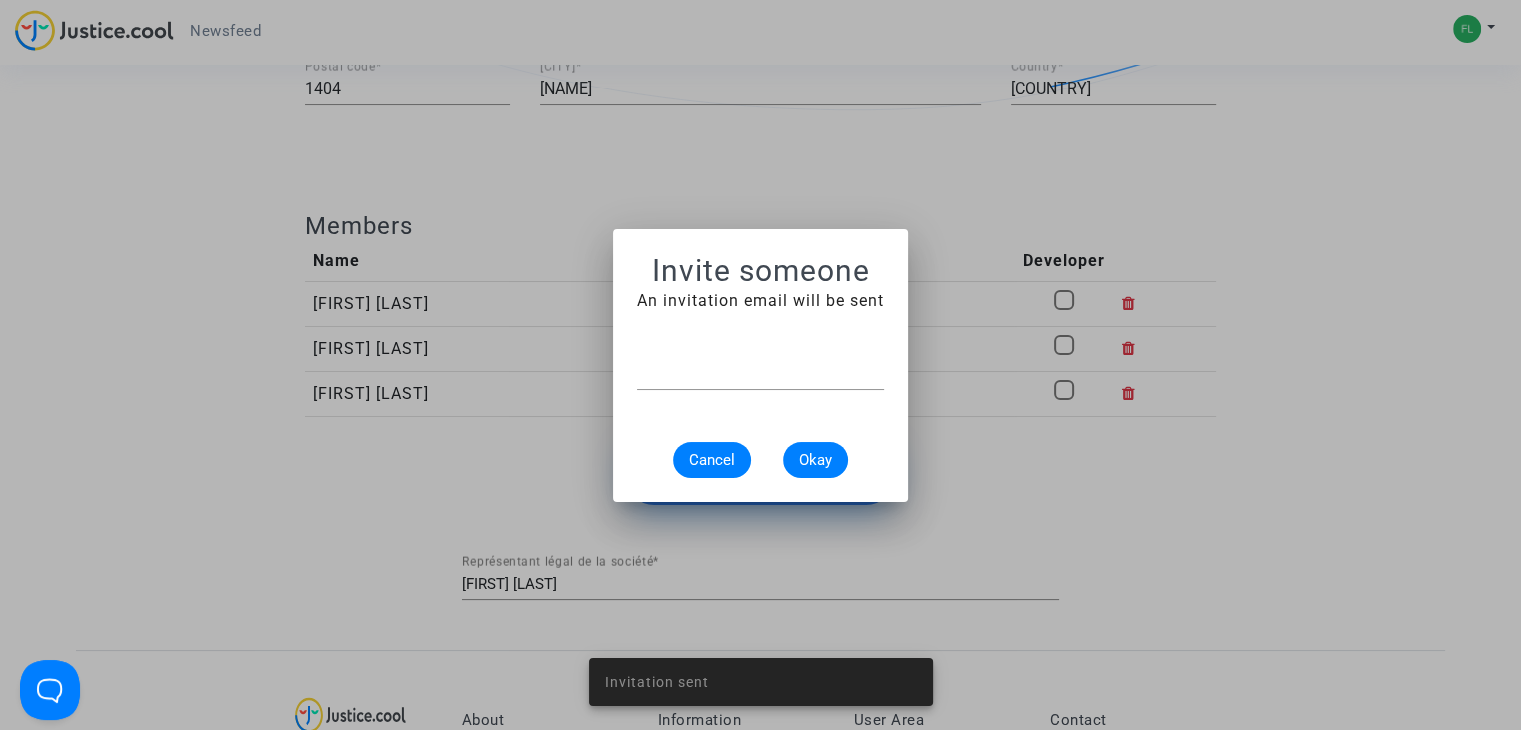 scroll, scrollTop: 0, scrollLeft: 0, axis: both 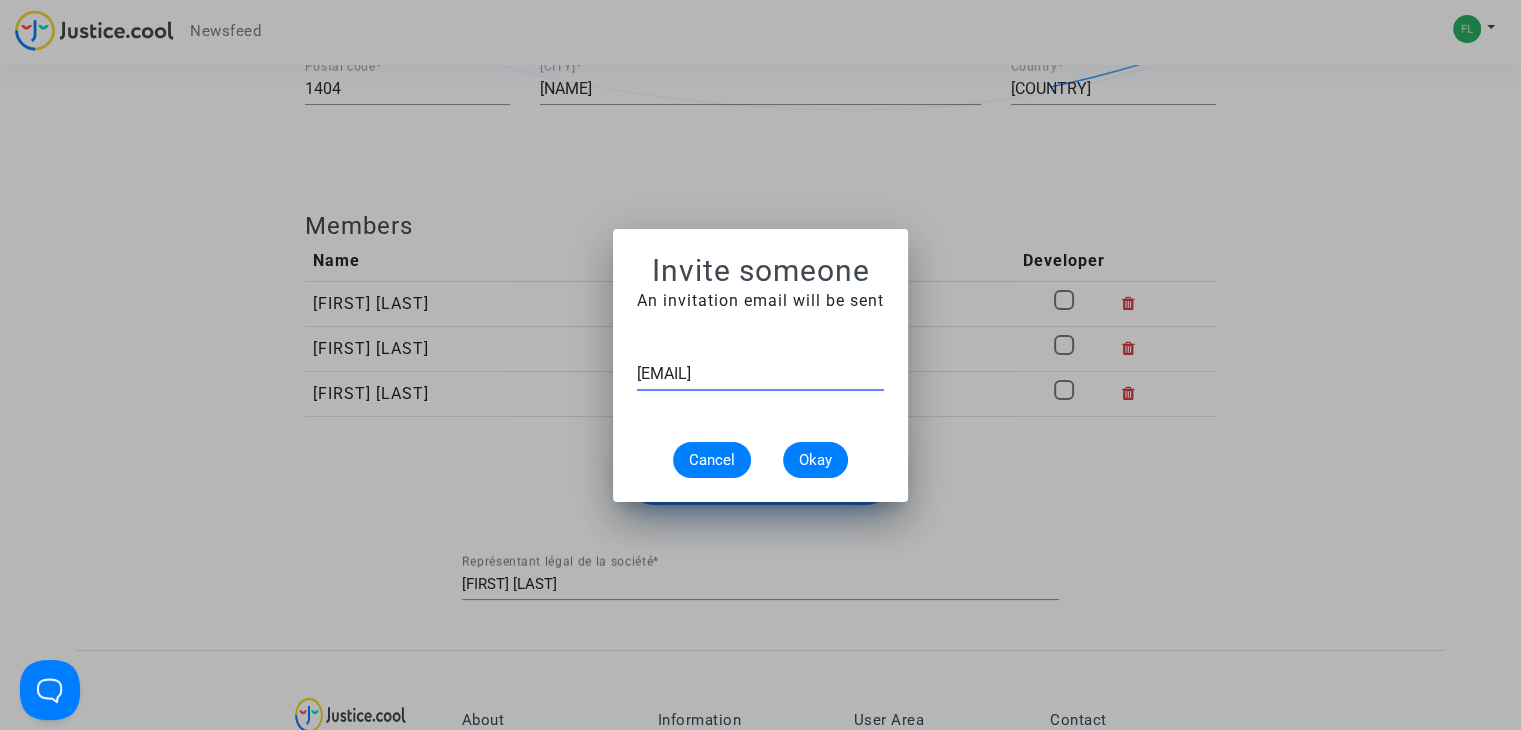 type on "[EMAIL]" 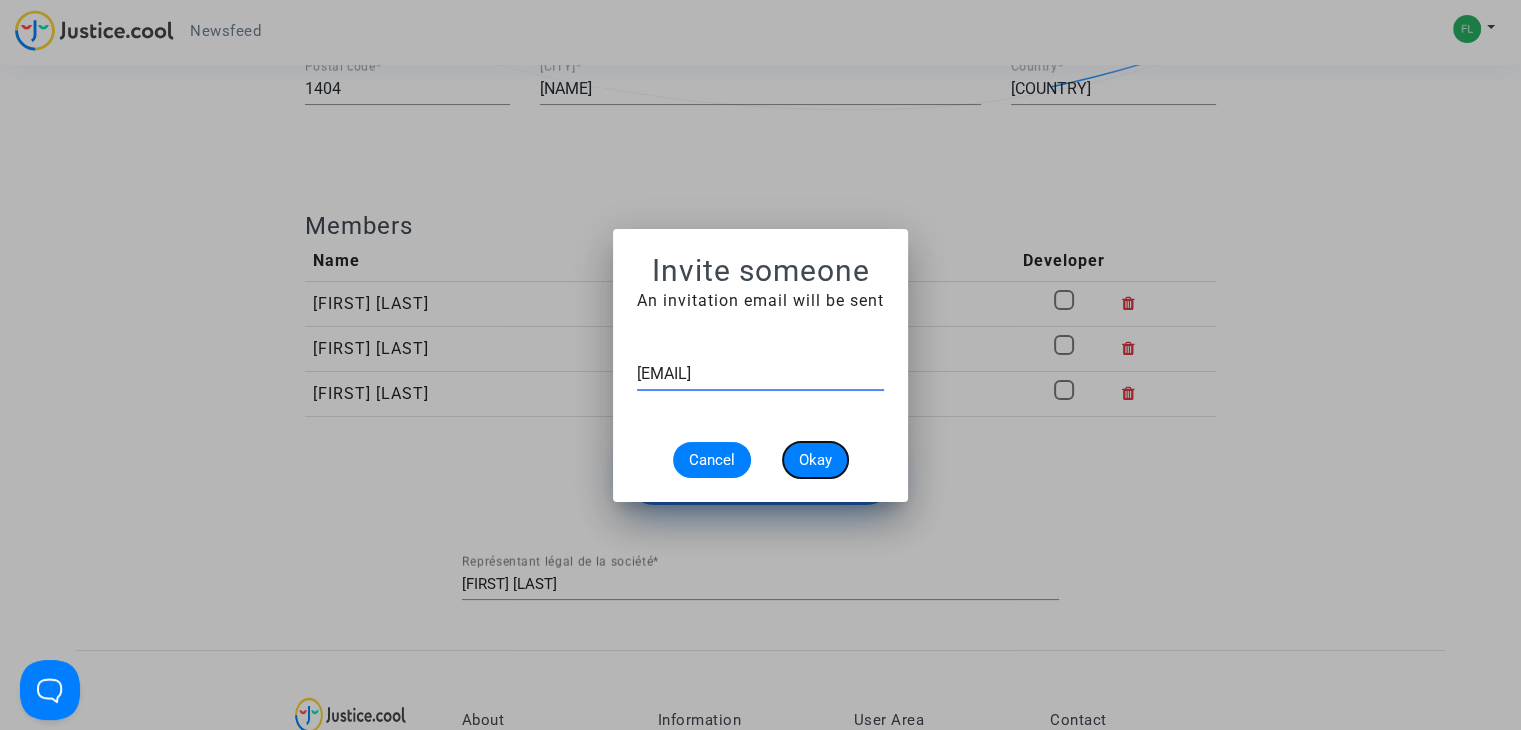 click on "Okay" at bounding box center [815, 460] 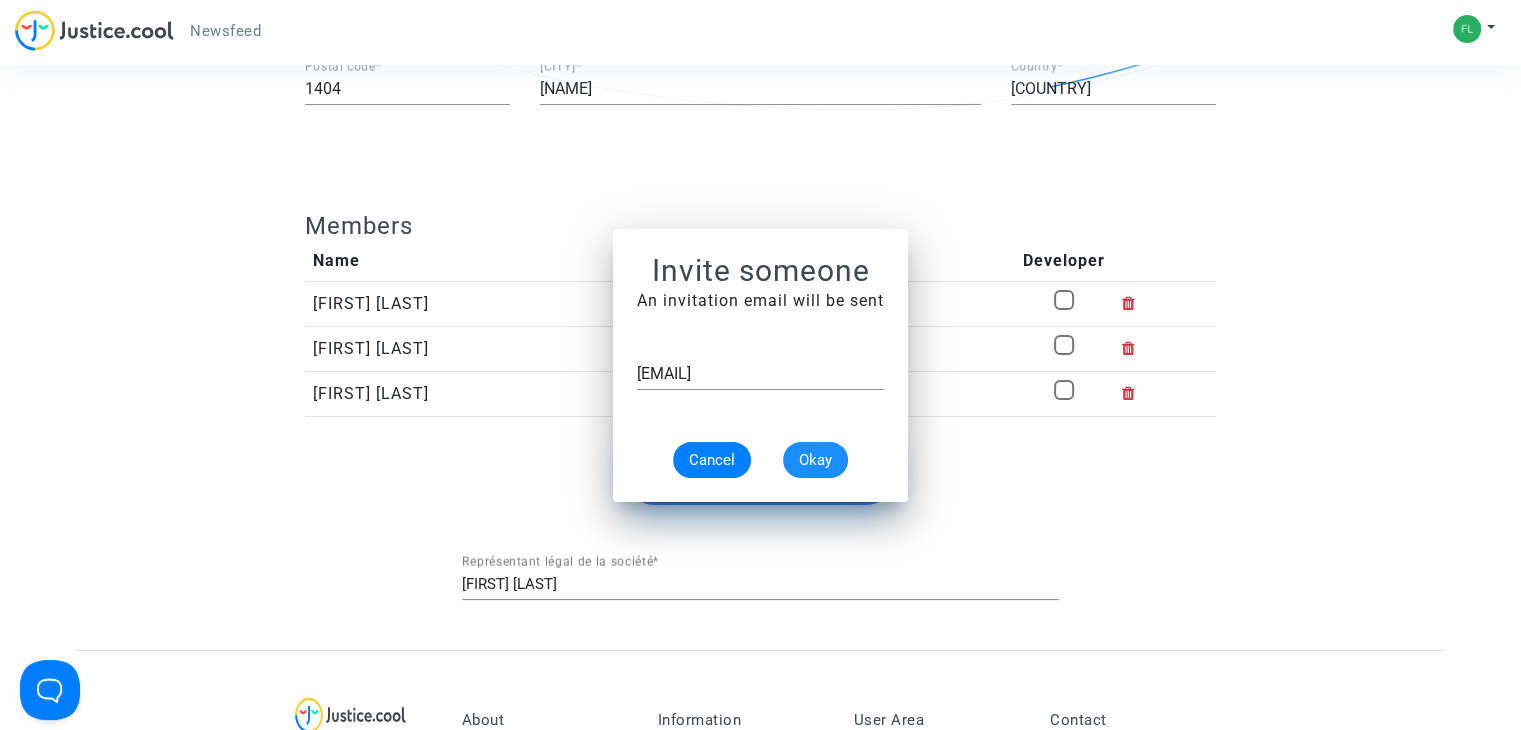 scroll, scrollTop: 512, scrollLeft: 0, axis: vertical 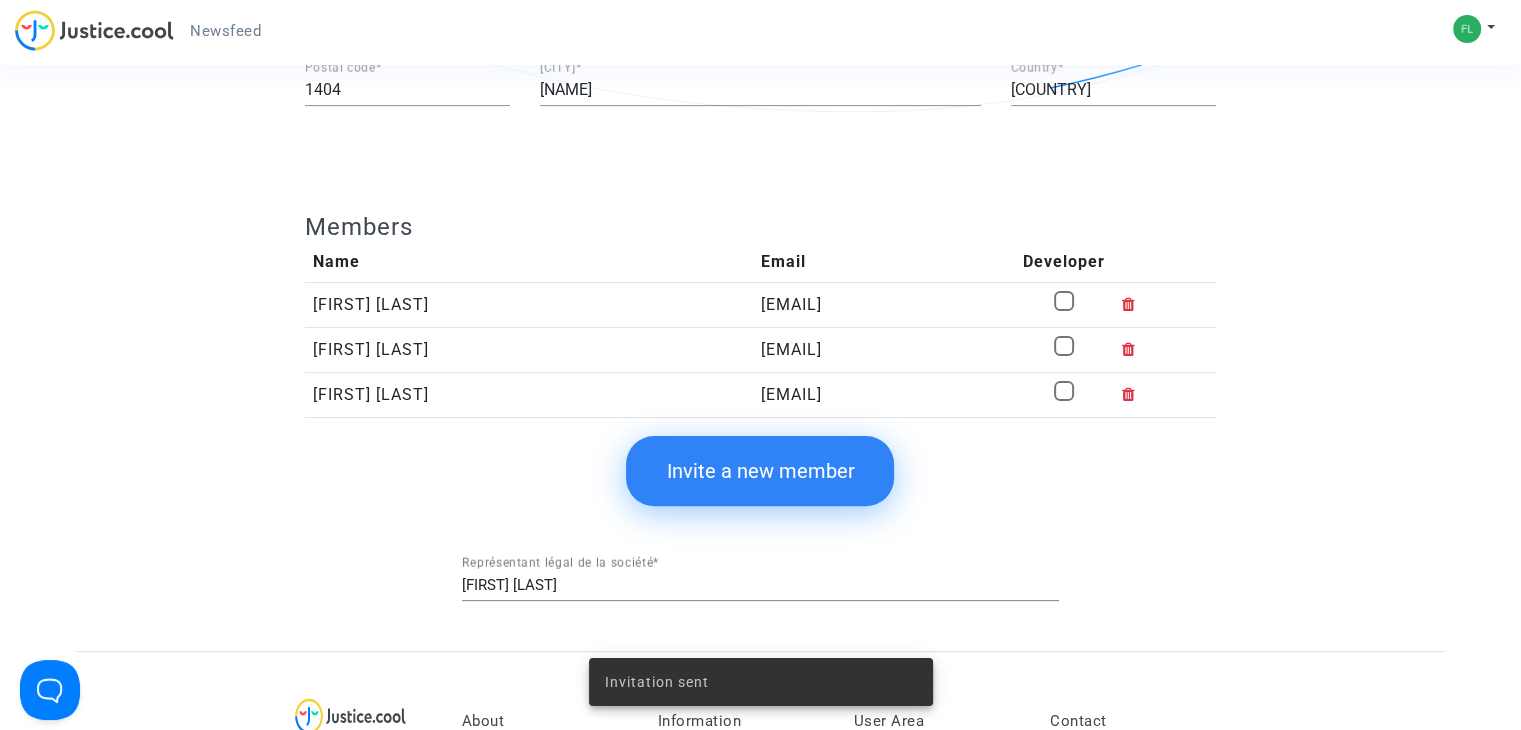 click on "Members Name Email Developer Ivaylo Danailov id@skyrefund.com   Tsvetelina Gorova tg@skyrefund.com   Tsvetelina Botseva flights@lawfirm.bg   Invite a new member Tsvetelina Botseva Représentant légal de la société  *" at bounding box center [760, 407] 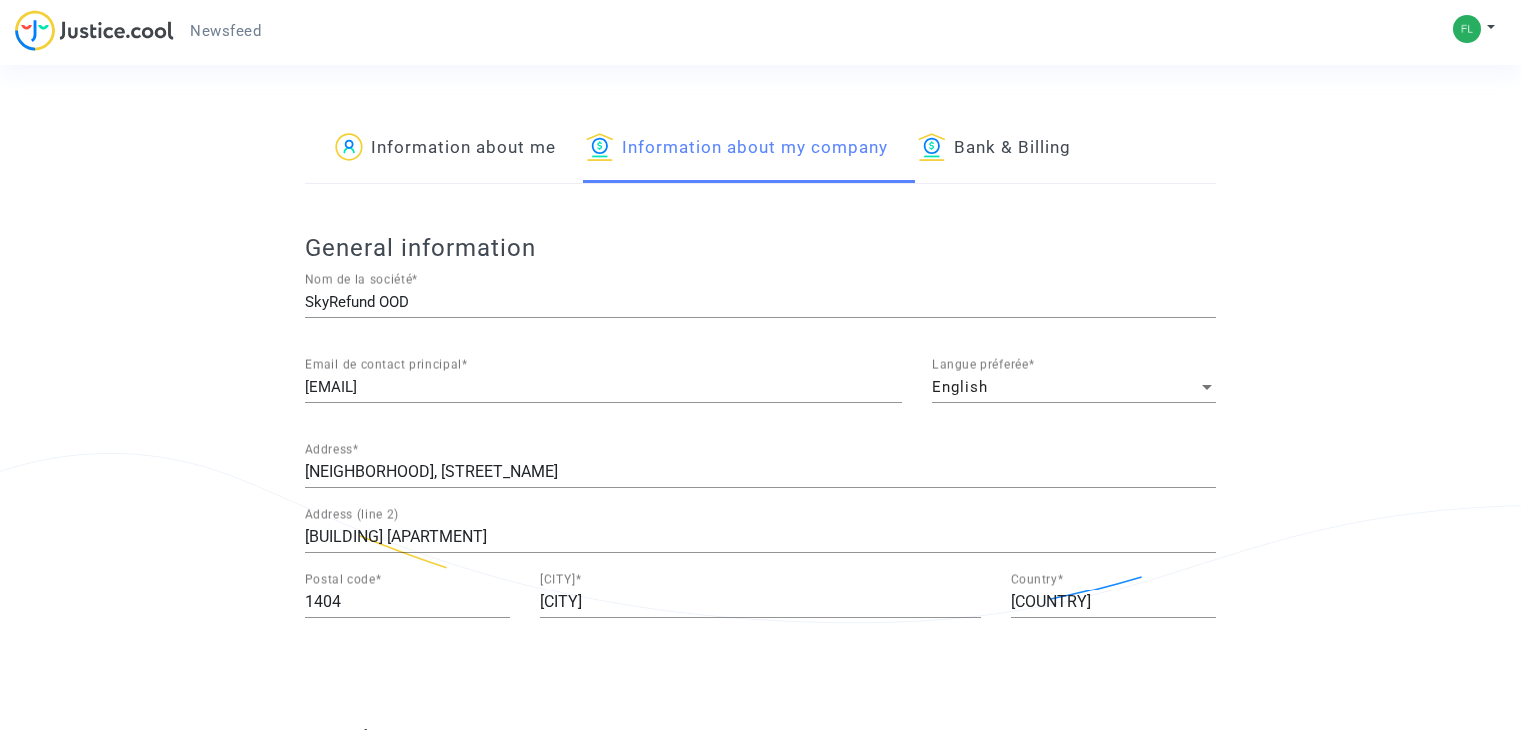 scroll, scrollTop: 512, scrollLeft: 0, axis: vertical 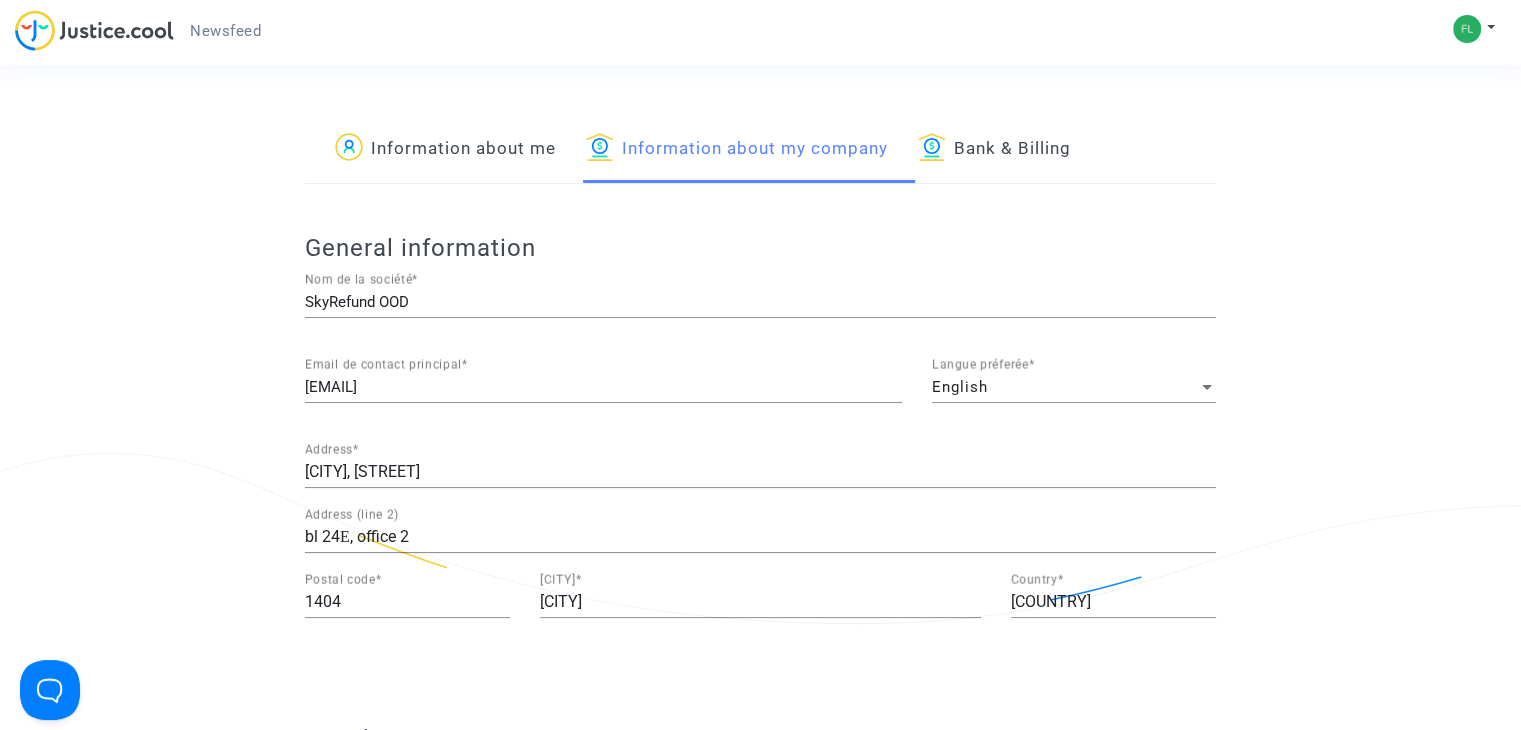click on "Newsfeed" at bounding box center (225, 31) 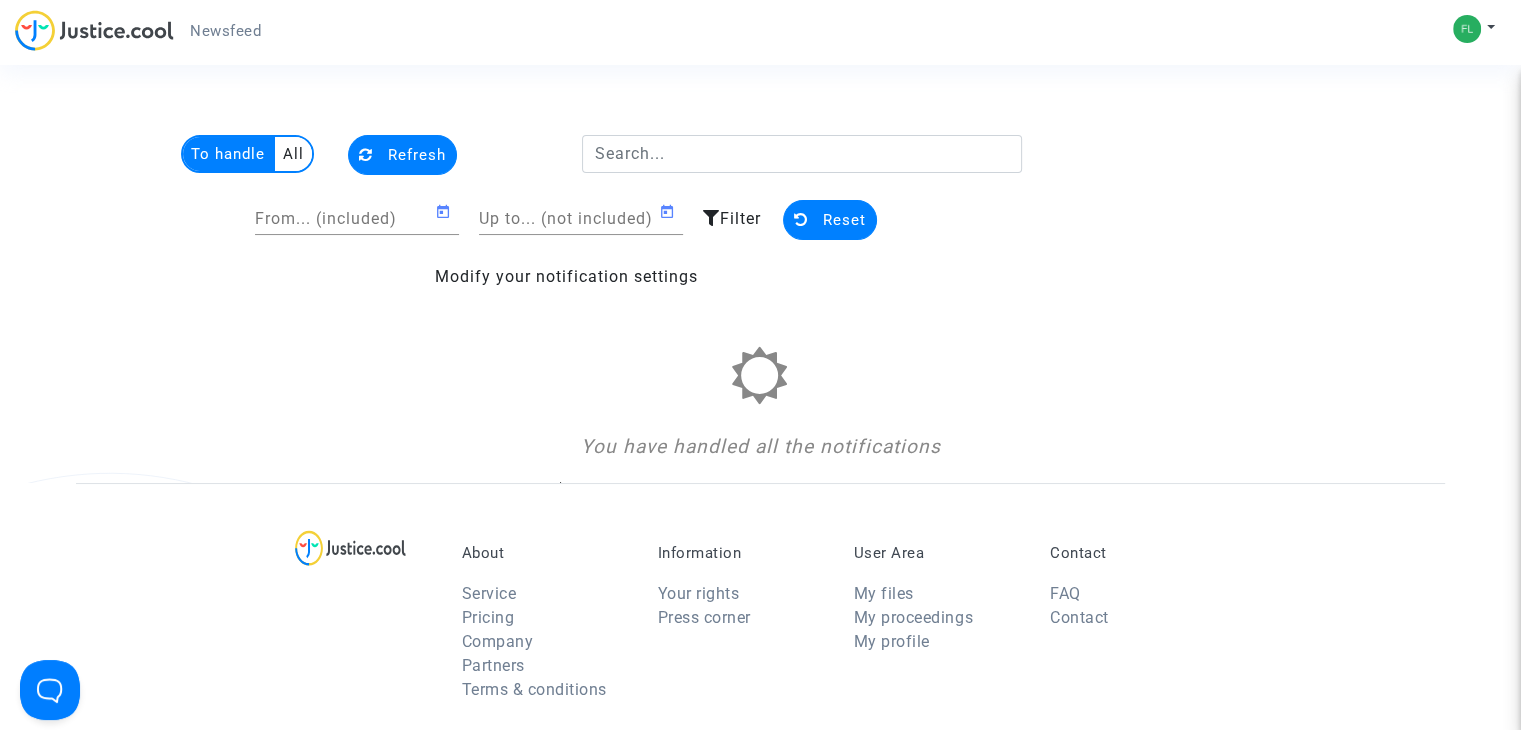 click on "To handle All     Refresh From... (included) Up to... (not included) Filter     Reset Modify your notification settings
You have handled all the notifications About Service Pricing Company Partners Terms & conditions Information Your rights Press corner User Area My files My proceedings My profile Contact  FAQ  Contact Copyright Europe Mediation SAS l Privacy policy l Terms of service Justice.cool is a brand of the Europe Mediation SAS company, registered at the EU Transparancy register under the 354845416876-8 reference number, and complies with the L277/11 interinstitutional regulation." at bounding box center [760, 612] 